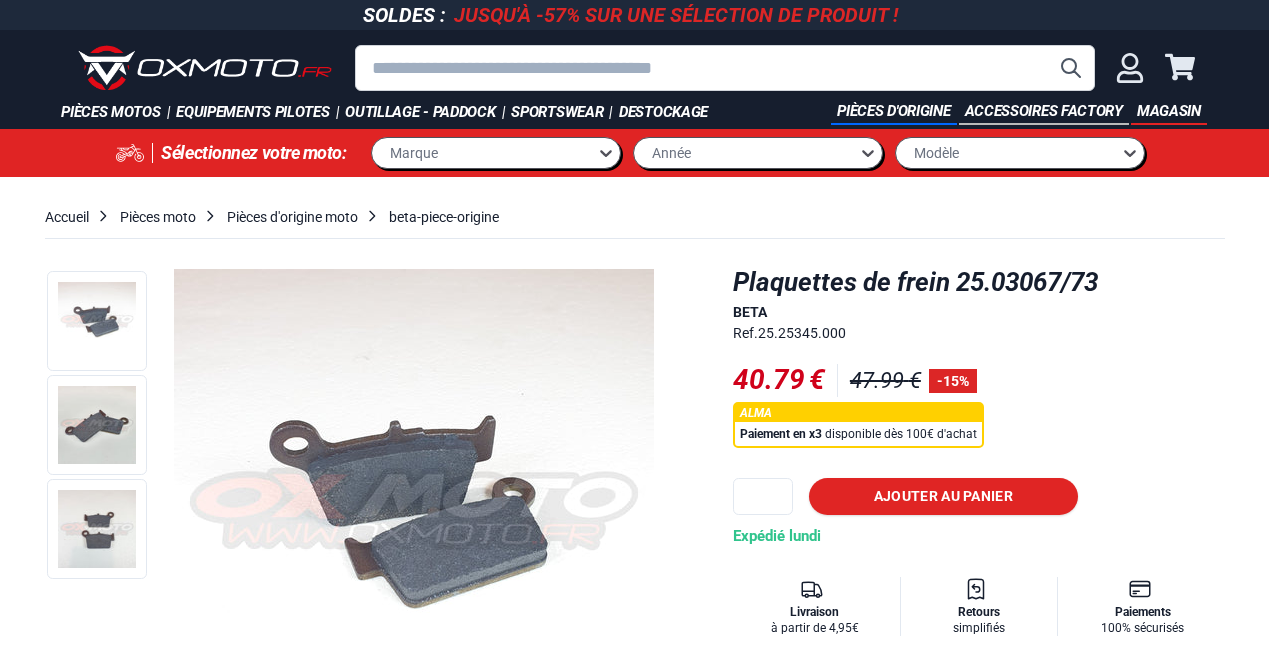 scroll, scrollTop: 100, scrollLeft: 0, axis: vertical 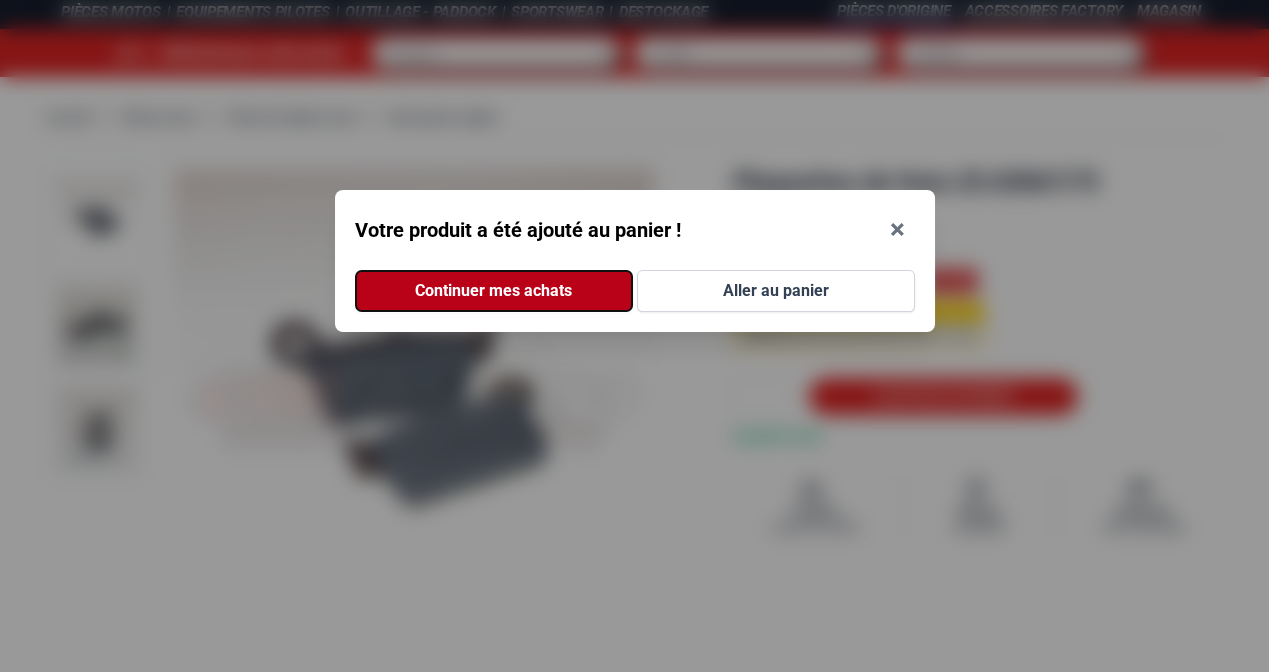 click on "Continuer mes achats" at bounding box center (494, 291) 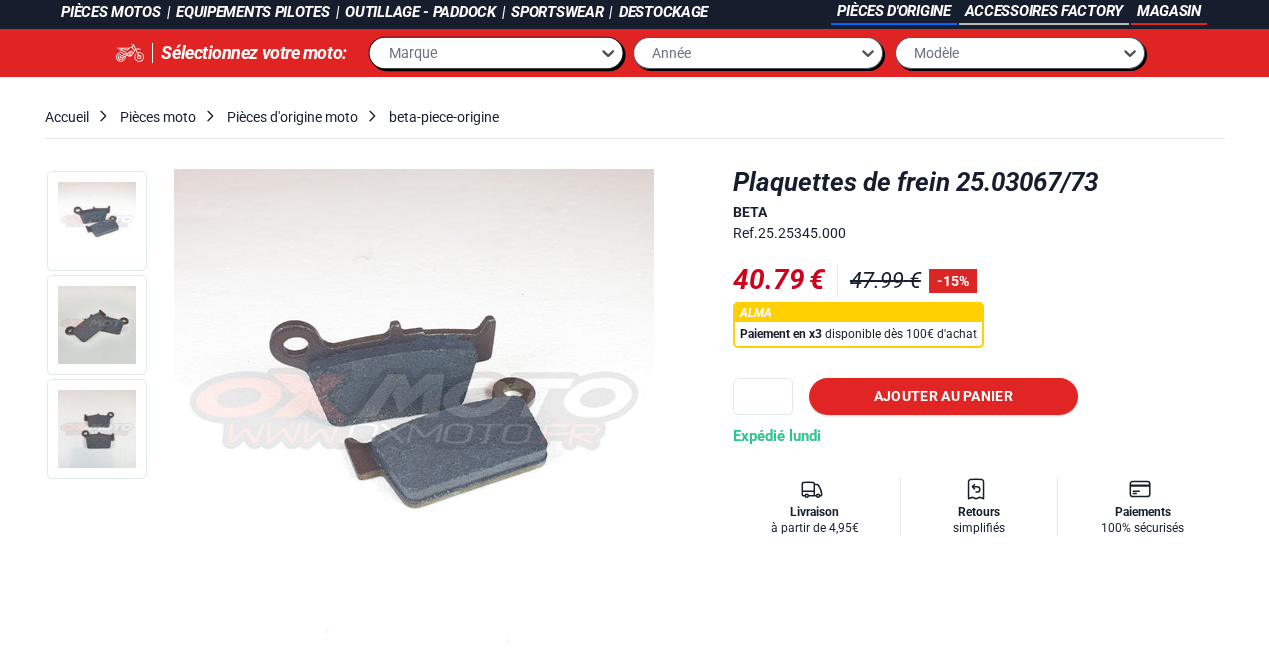 click on "Marque" at bounding box center (484, 52) 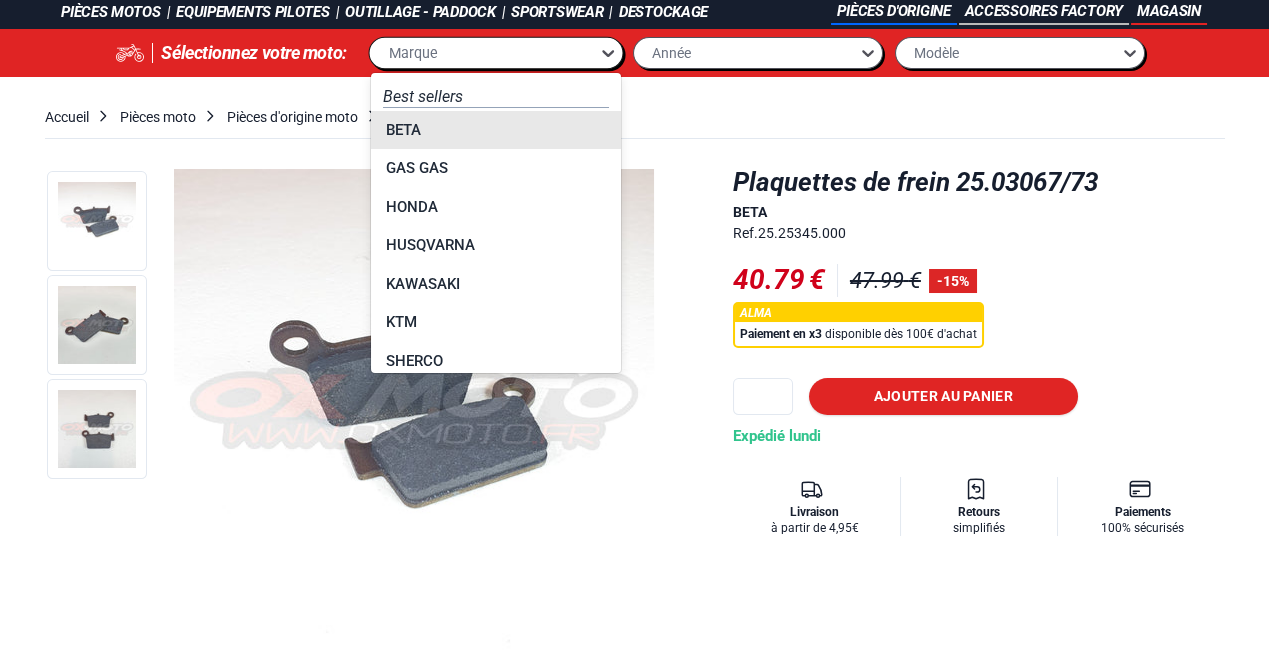 click on "BETA" at bounding box center (496, 130) 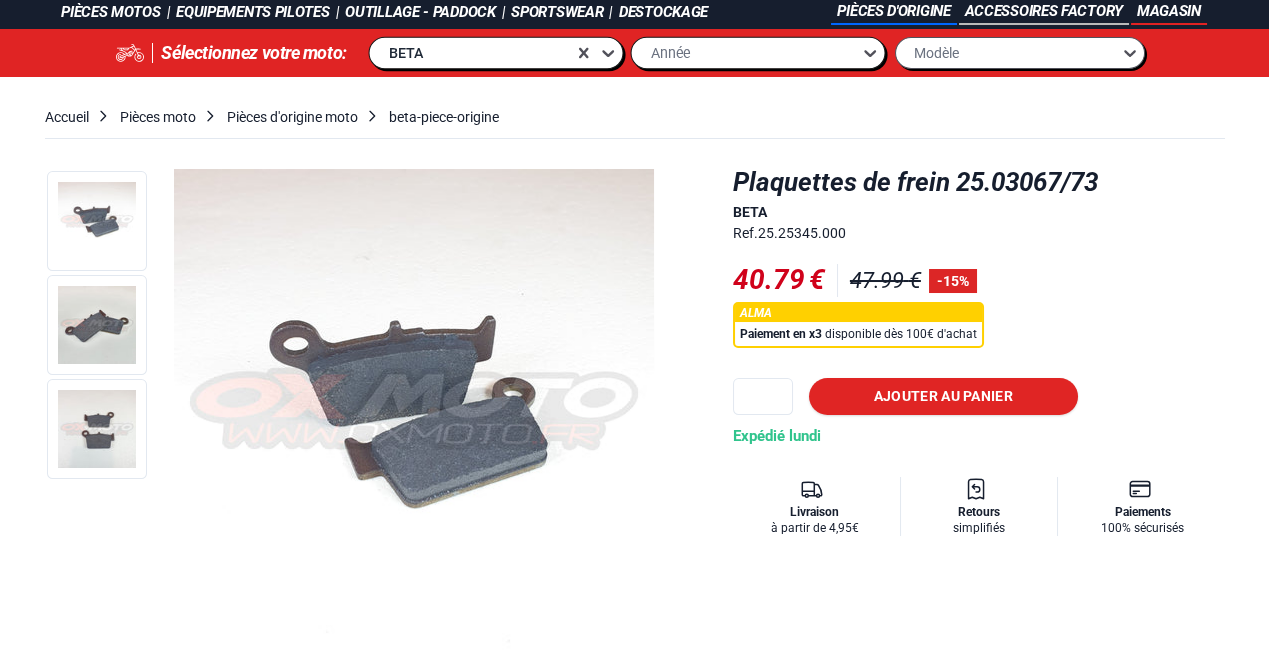 click on "Année" at bounding box center (746, 52) 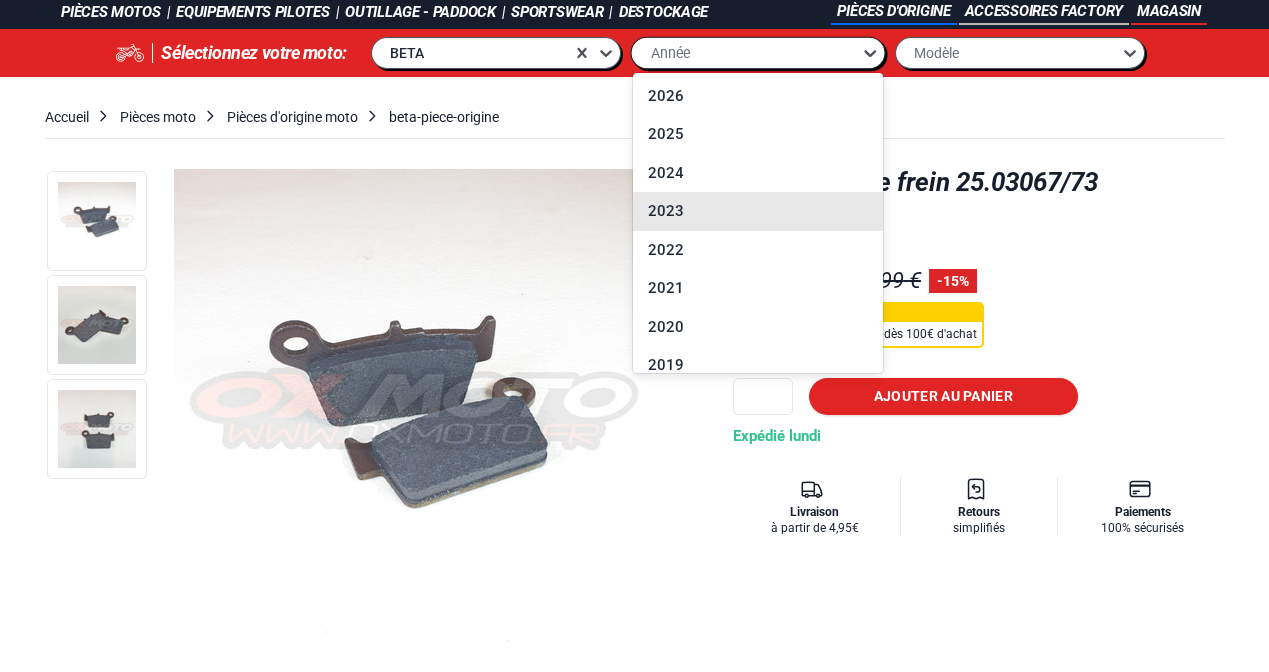 click on "2023" at bounding box center [758, 211] 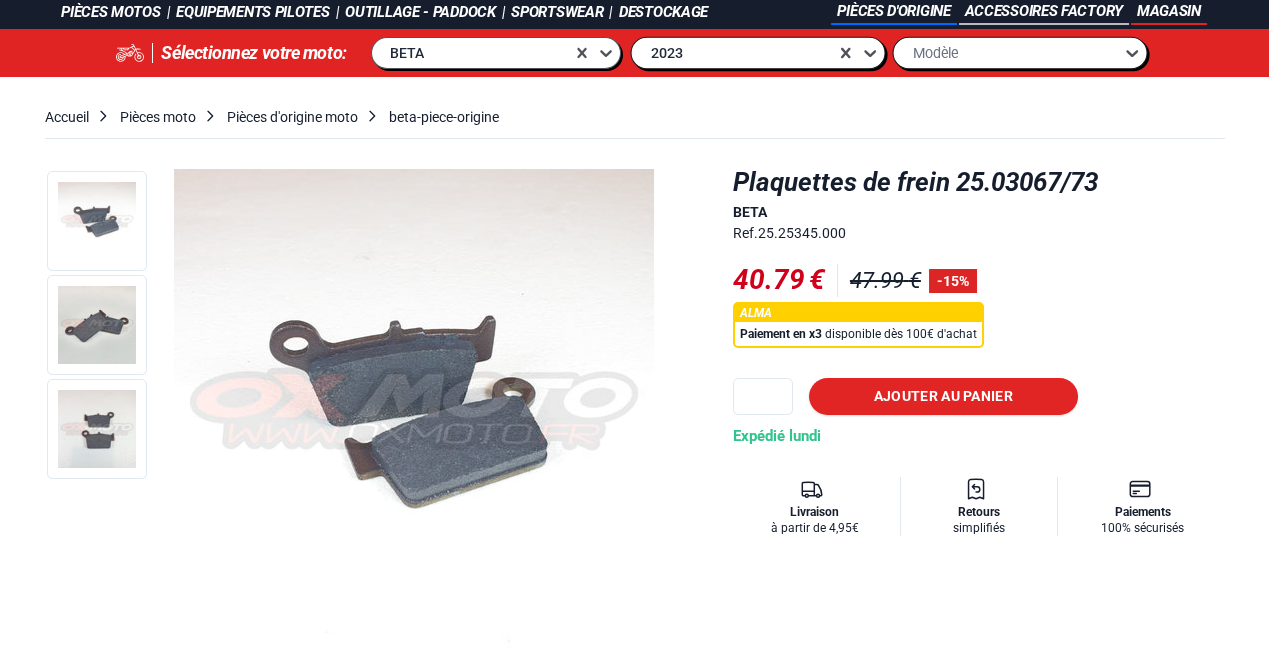 click on "Modèle" at bounding box center [935, 52] 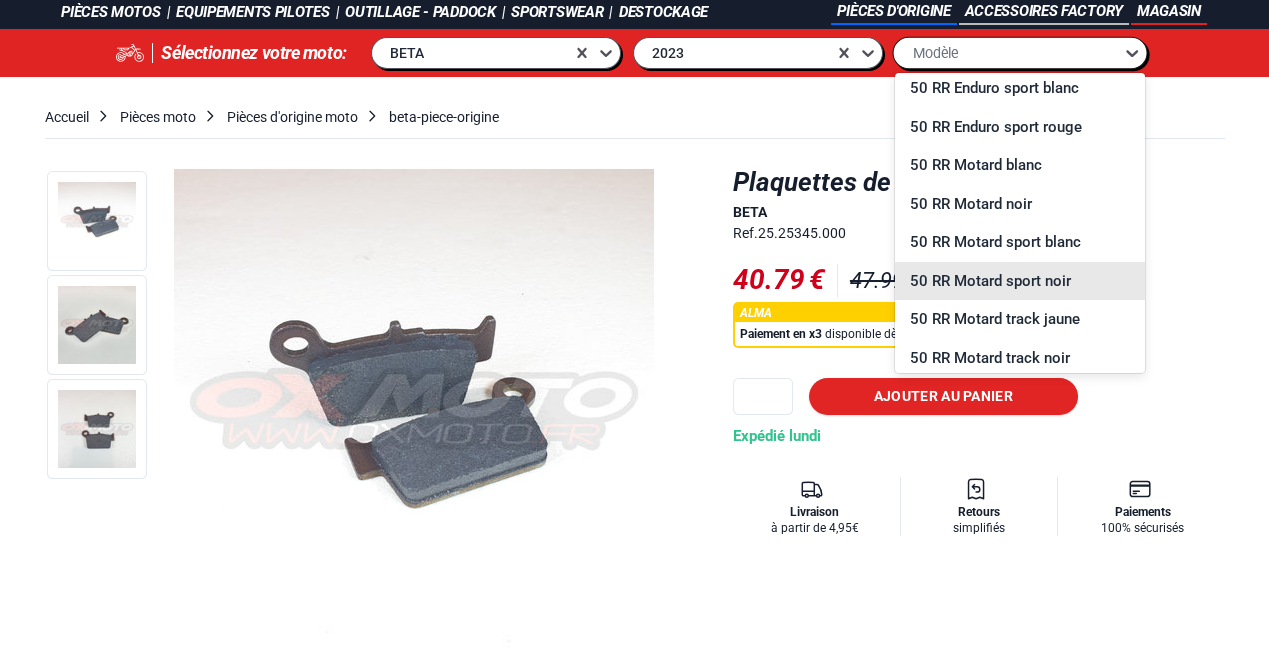 scroll, scrollTop: 1215, scrollLeft: 0, axis: vertical 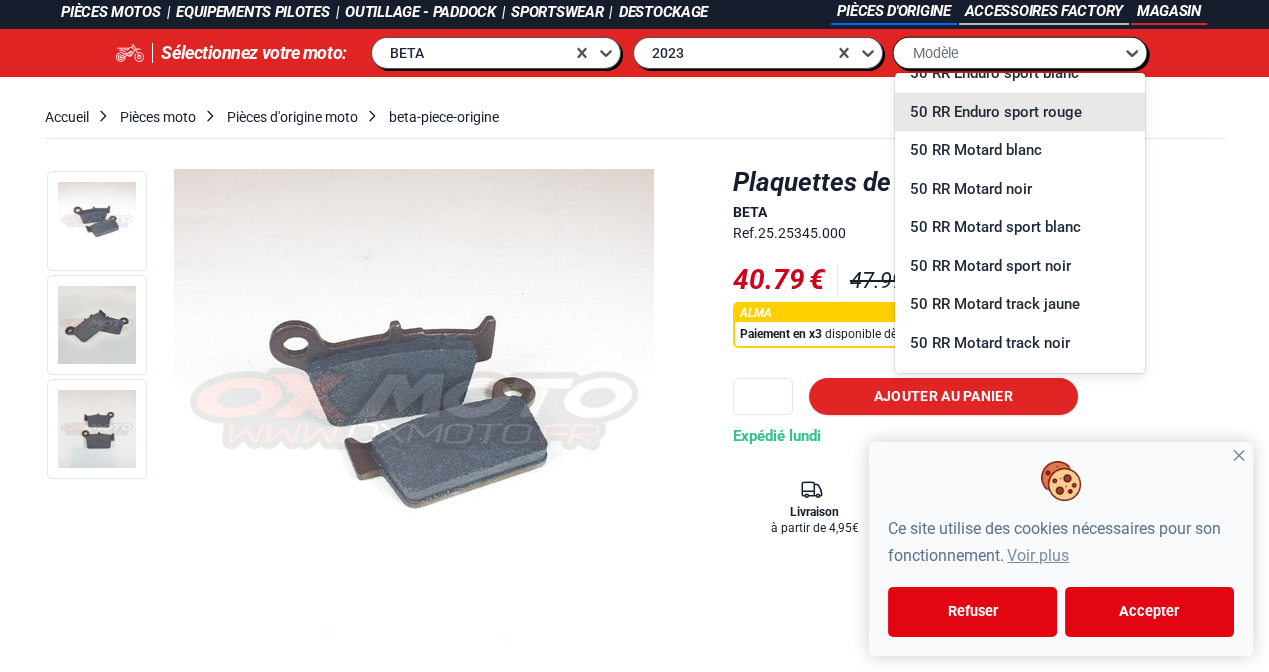 click on "50 RR Enduro sport rouge" at bounding box center (1020, 112) 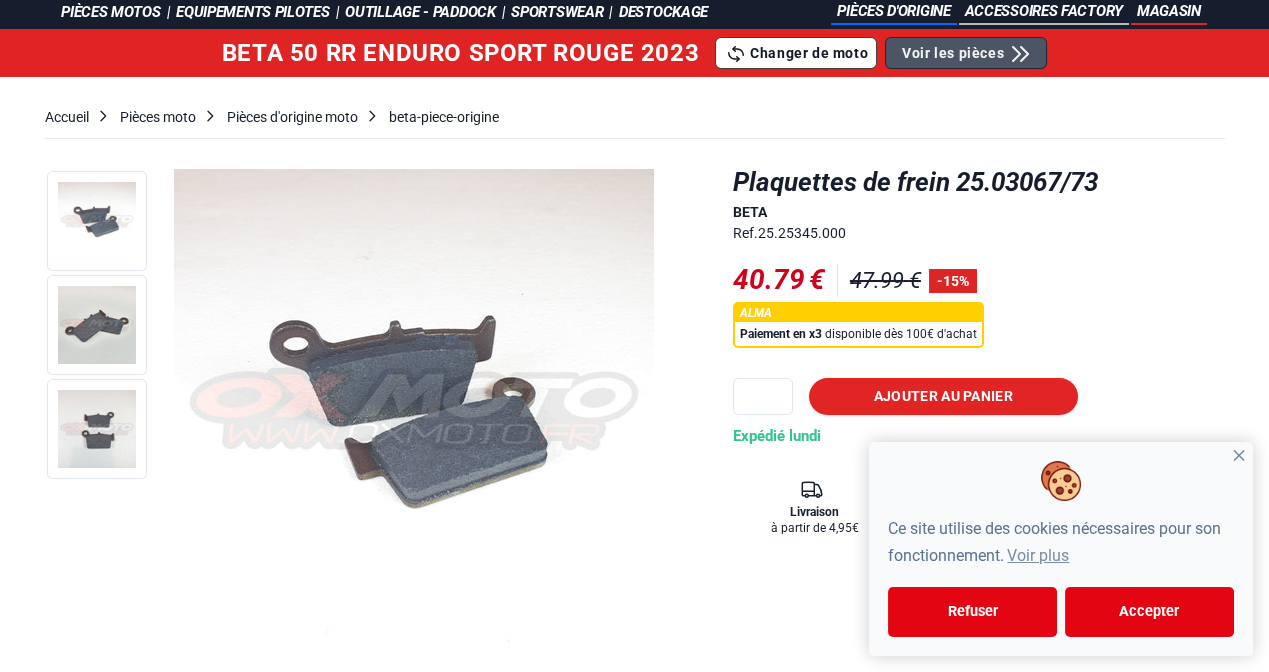 click on "Voir les pièces" at bounding box center (953, 53) 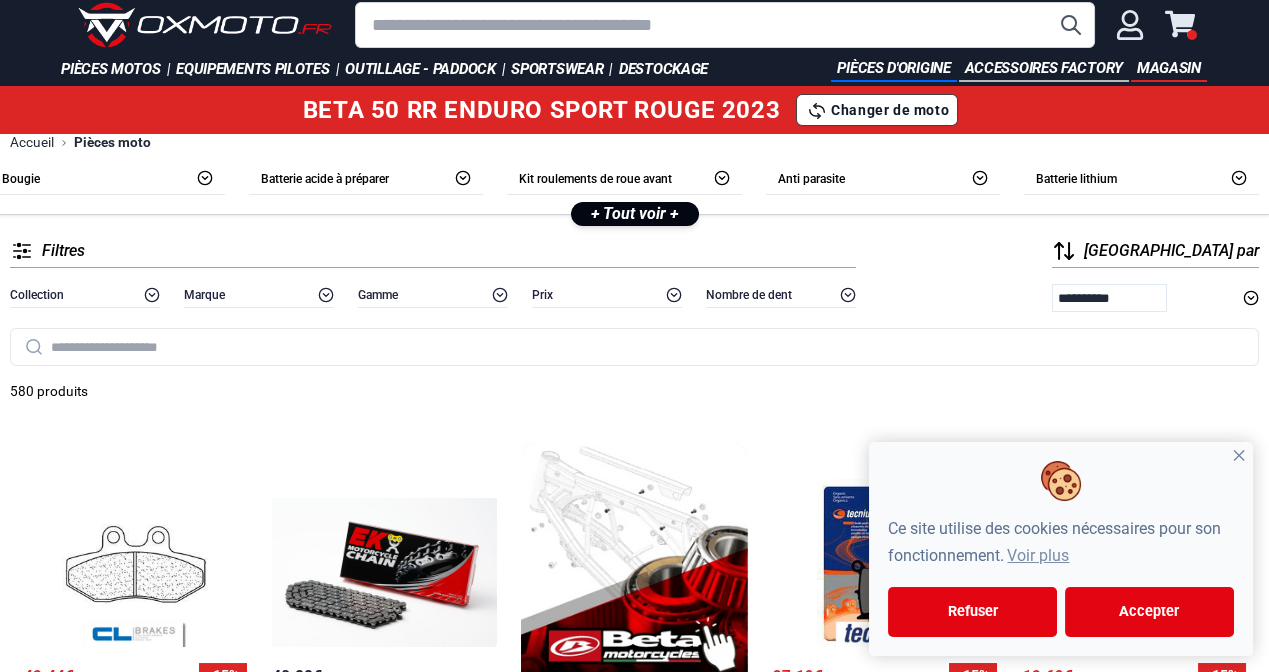 scroll, scrollTop: 0, scrollLeft: 0, axis: both 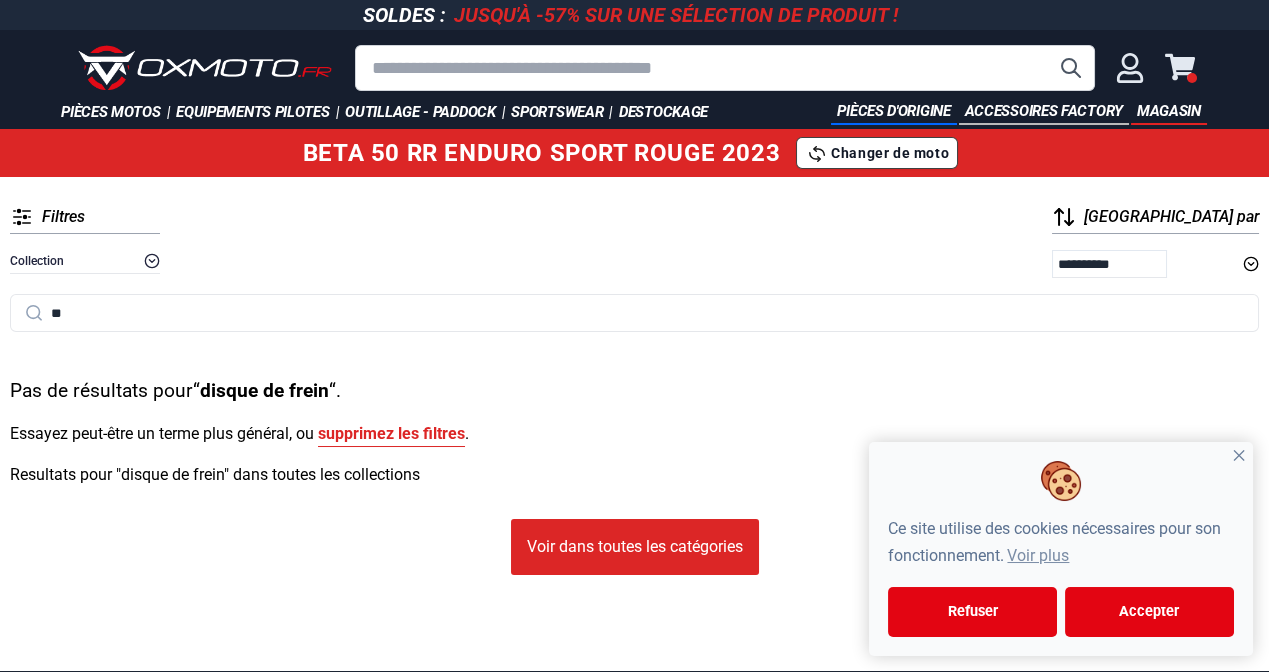 type on "*" 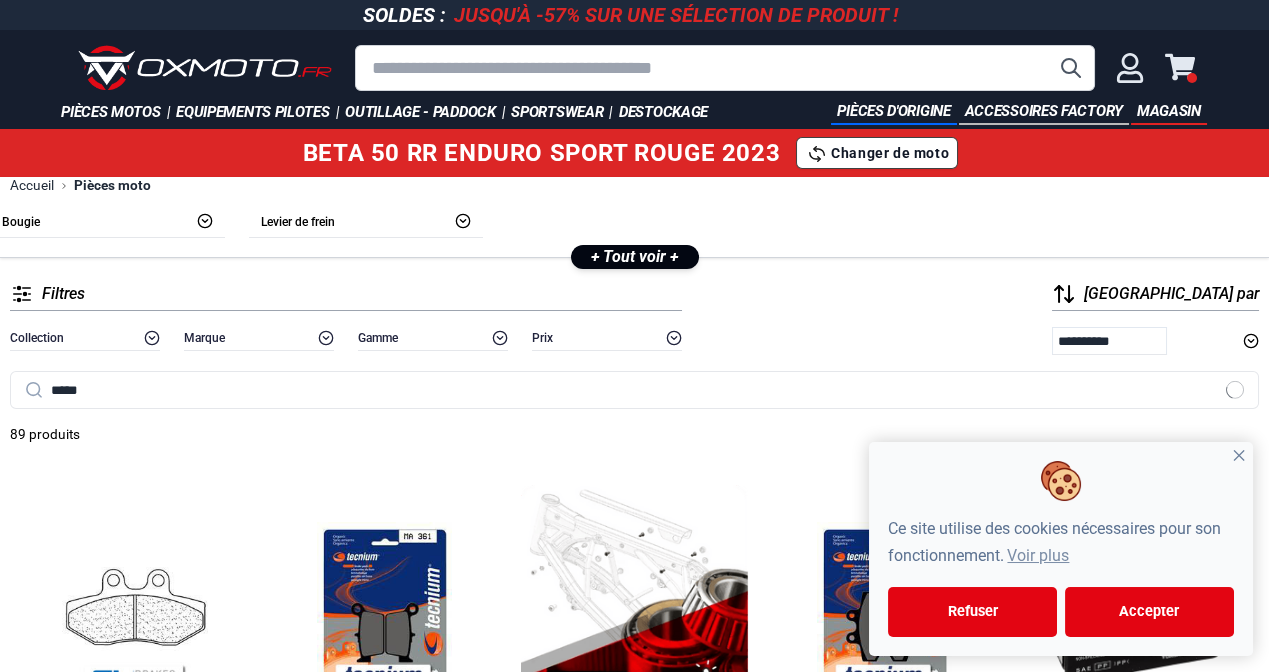 type on "*****" 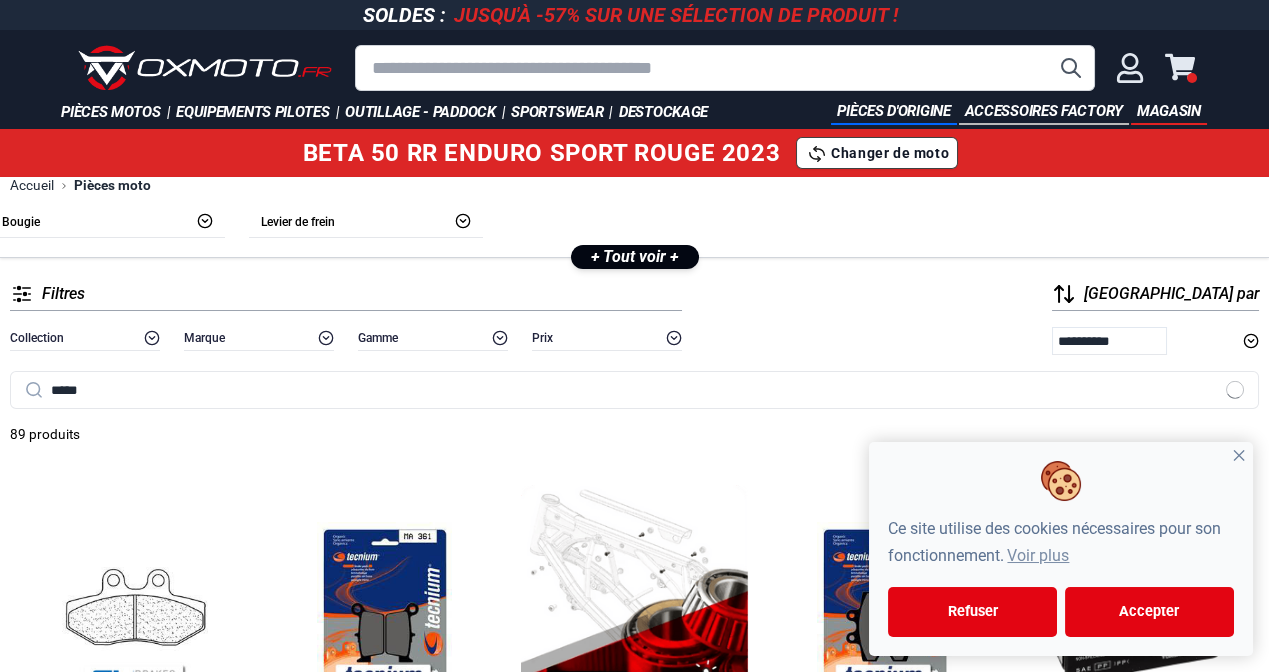 click at bounding box center [34, 390] 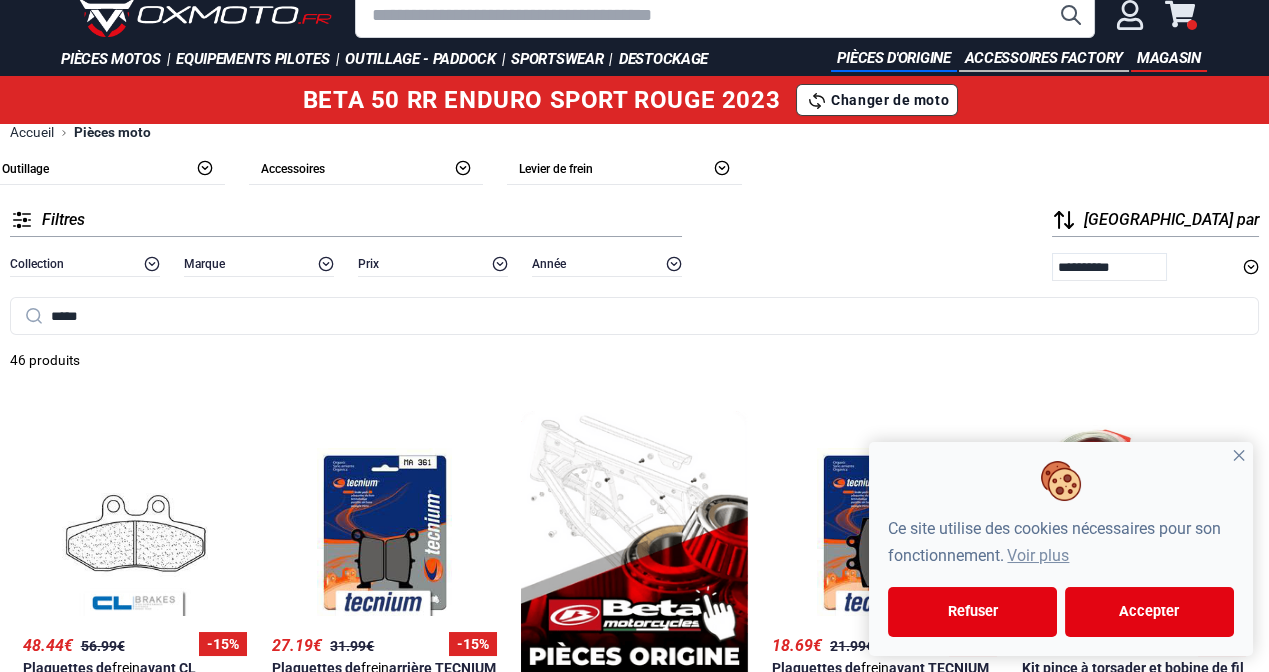 scroll, scrollTop: 300, scrollLeft: 0, axis: vertical 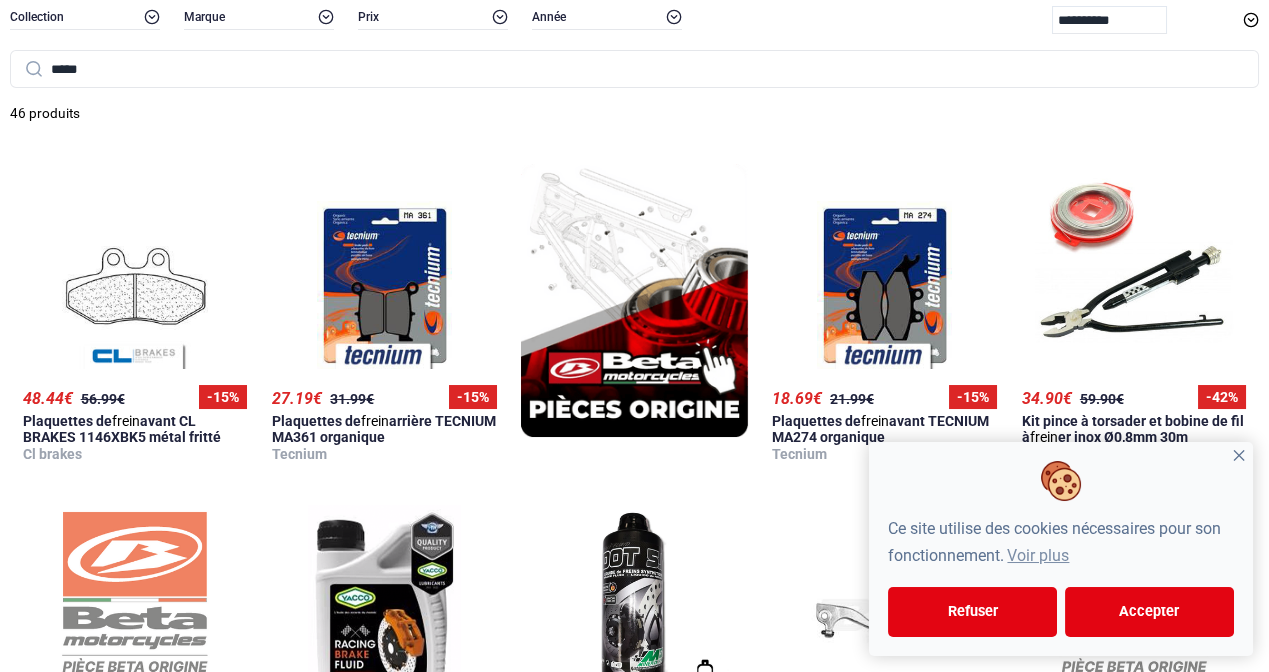 click on "✕" at bounding box center [1239, 456] 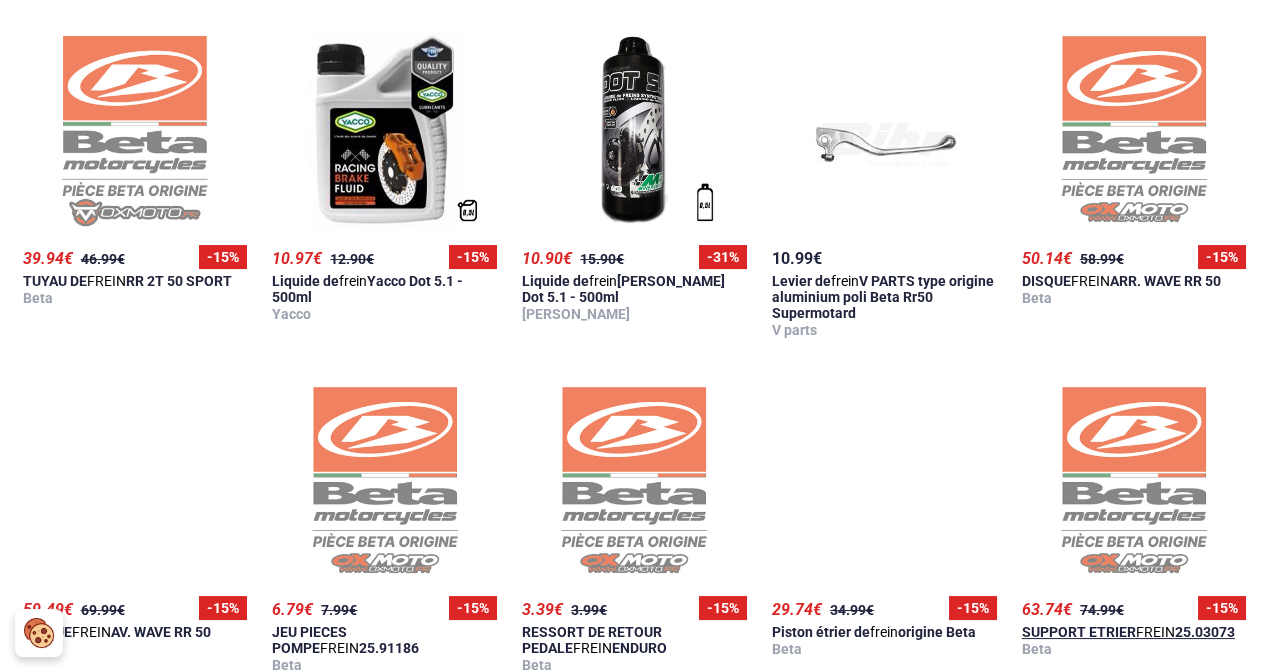 scroll, scrollTop: 700, scrollLeft: 0, axis: vertical 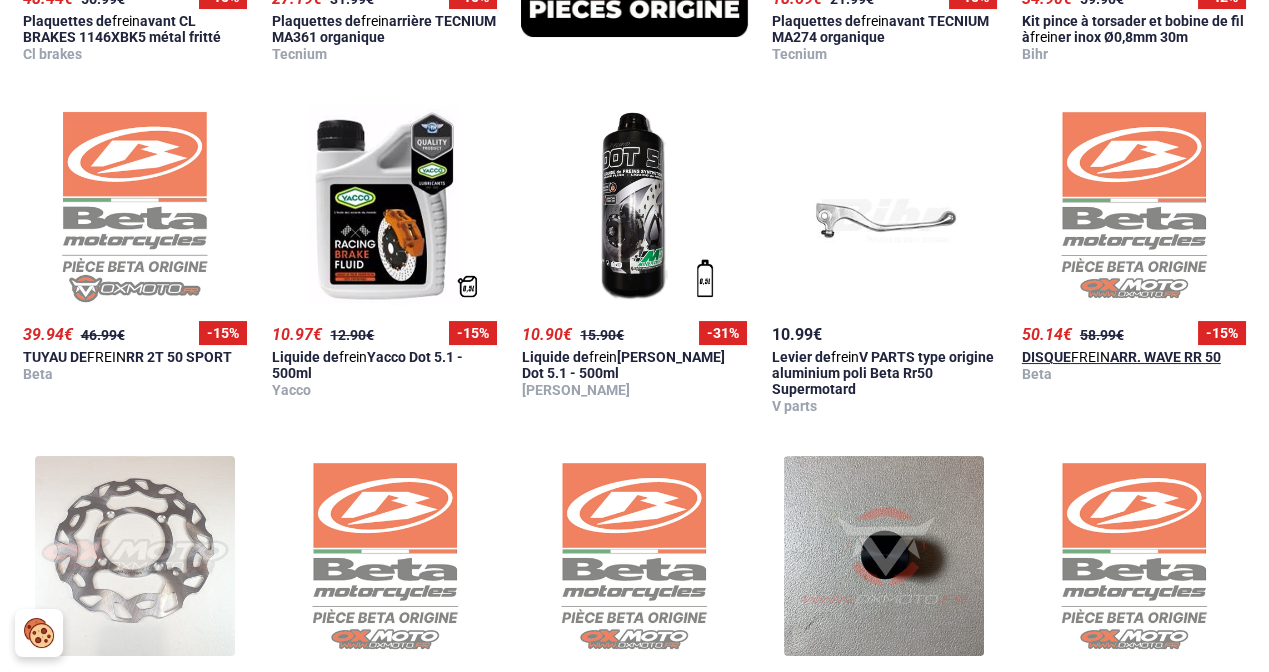 click on "58.99  €" at bounding box center (1102, 335) 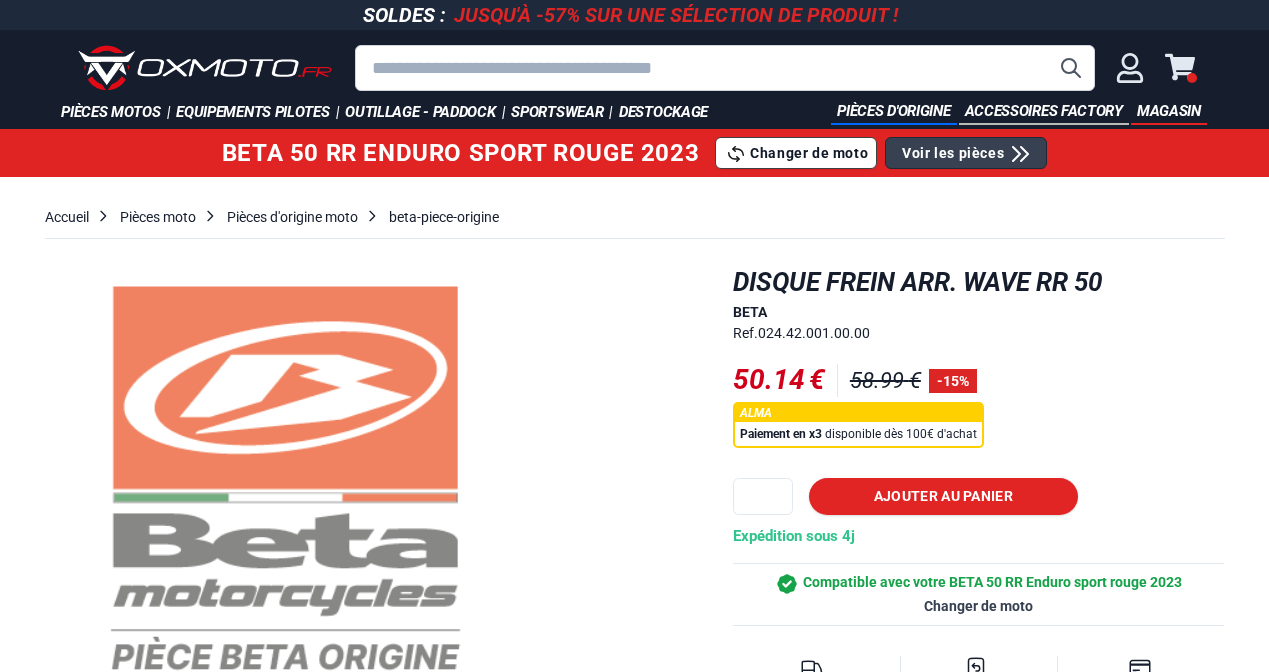 scroll, scrollTop: 200, scrollLeft: 0, axis: vertical 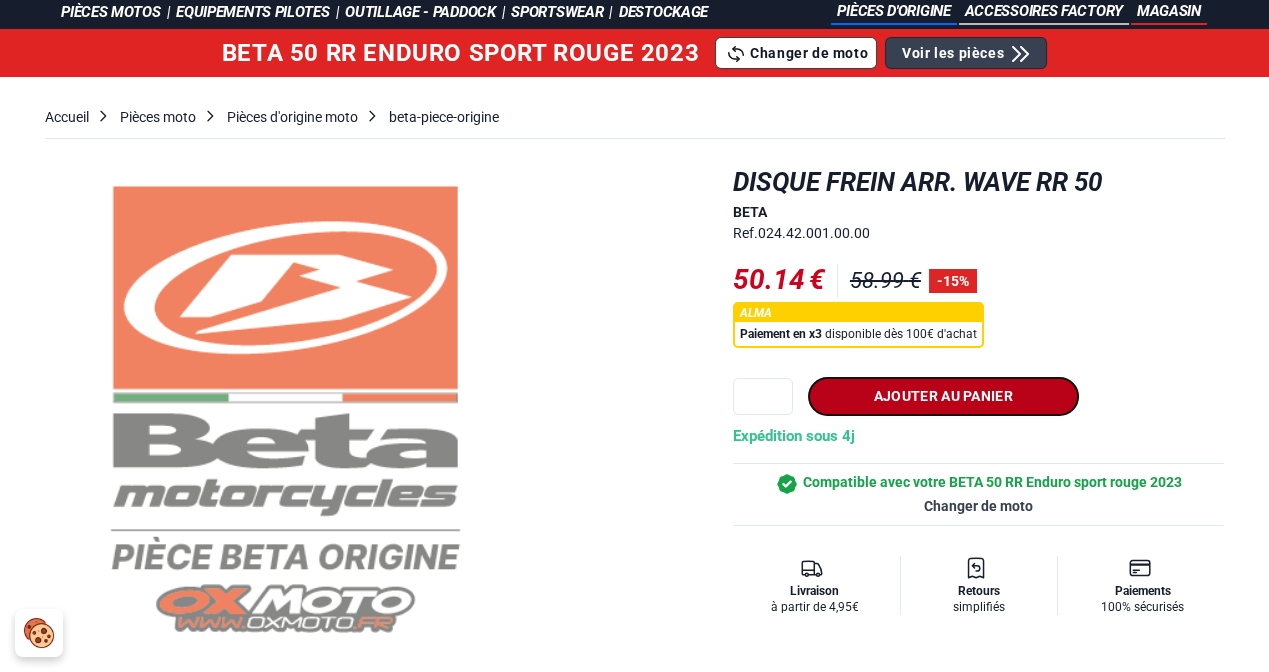 click on "Ajouter au panier" at bounding box center [943, 396] 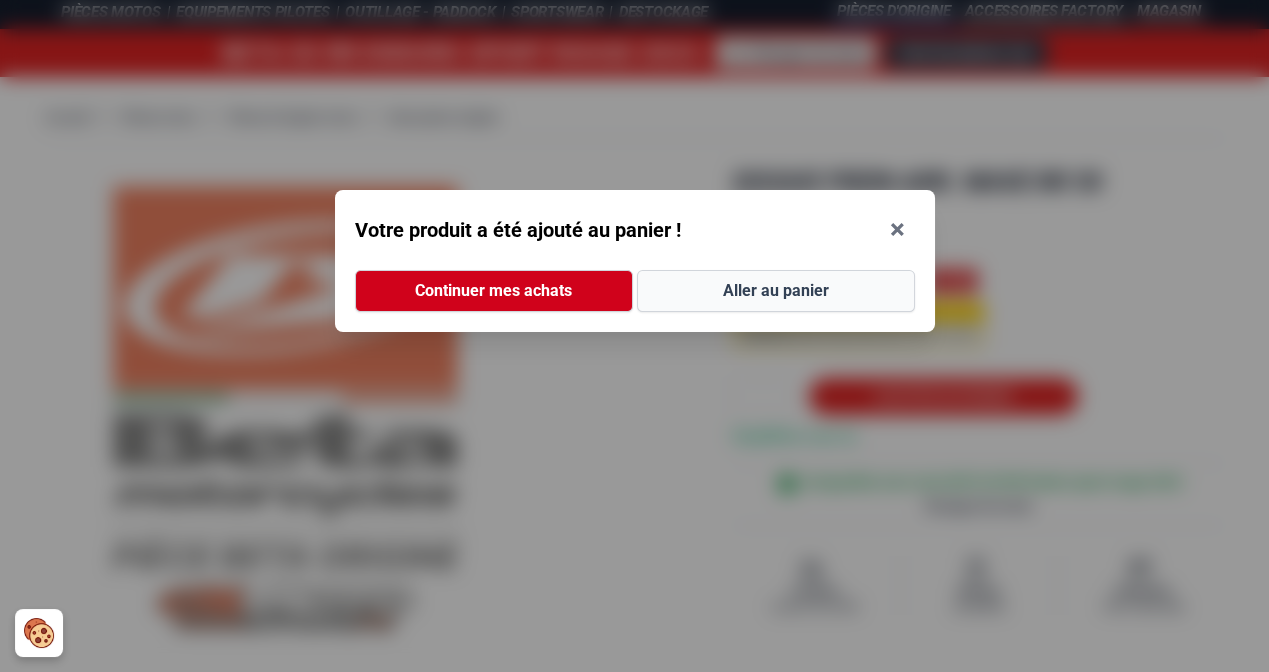 click on "Aller au panier" at bounding box center [776, 291] 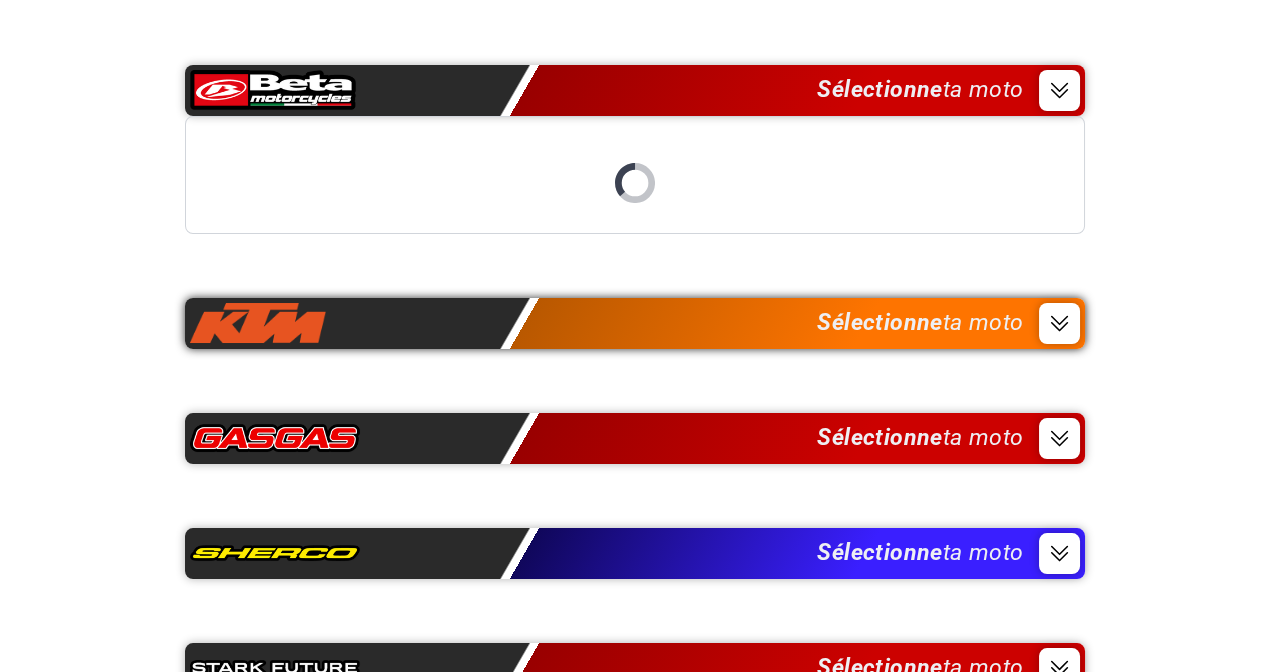 scroll, scrollTop: 200, scrollLeft: 0, axis: vertical 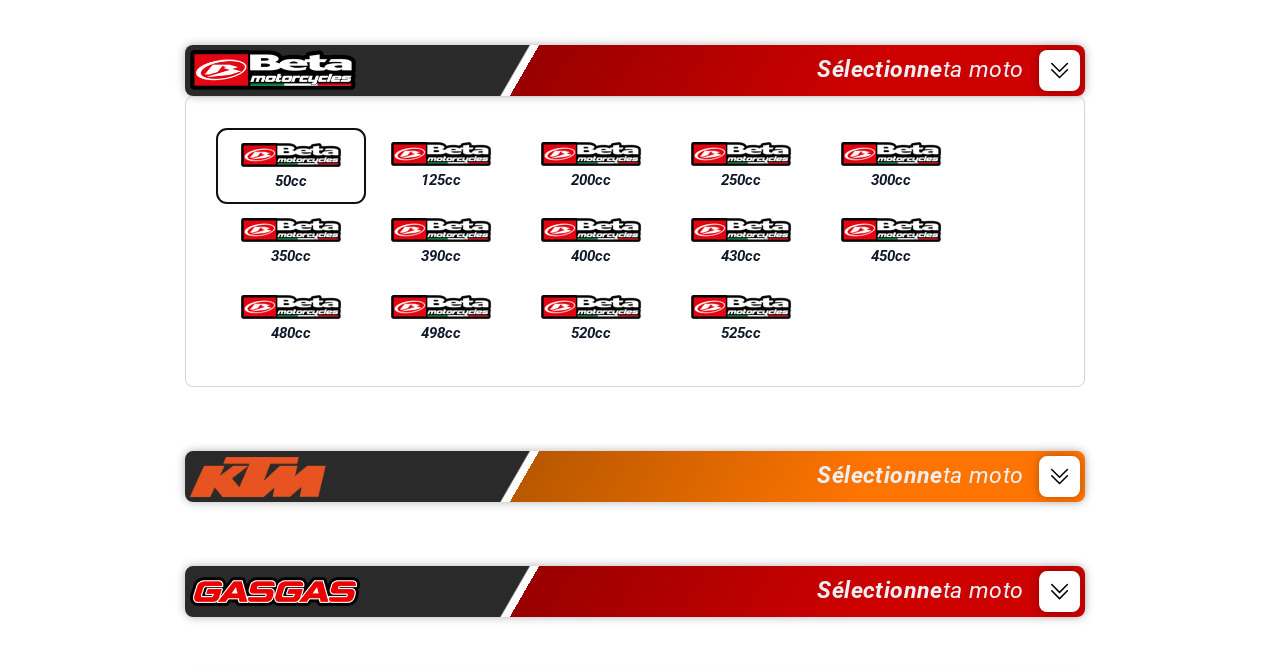 click on "50cc" at bounding box center [291, 181] 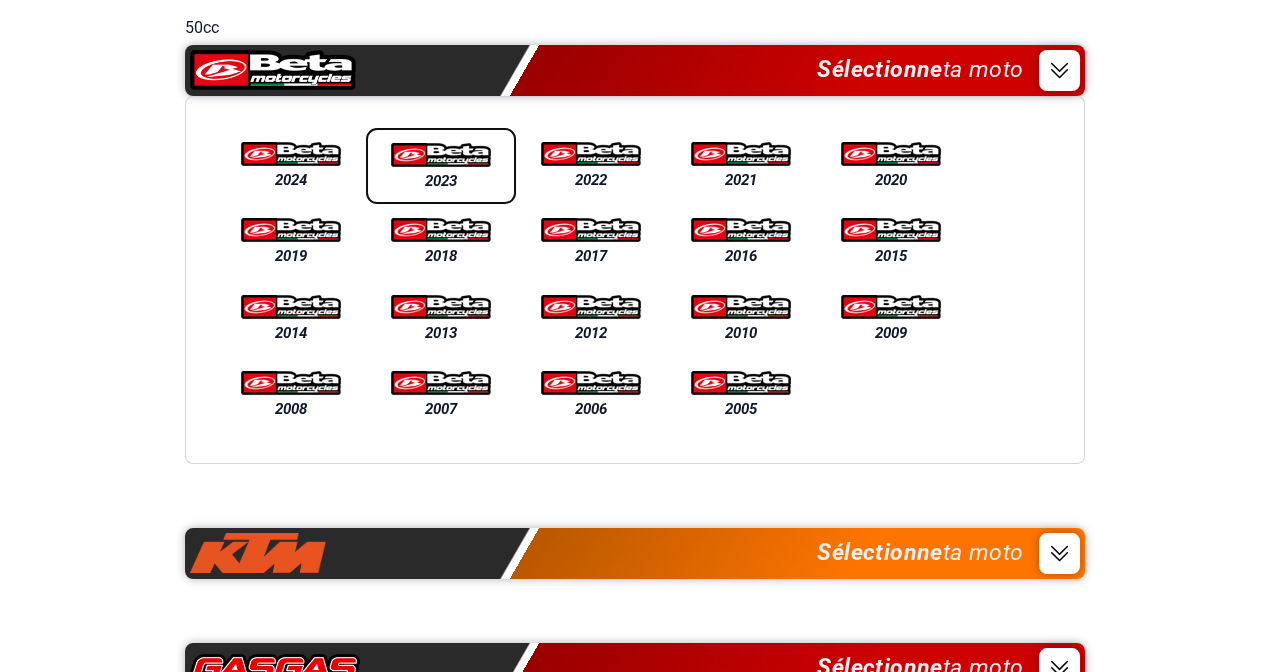 click on "2023" at bounding box center (441, 181) 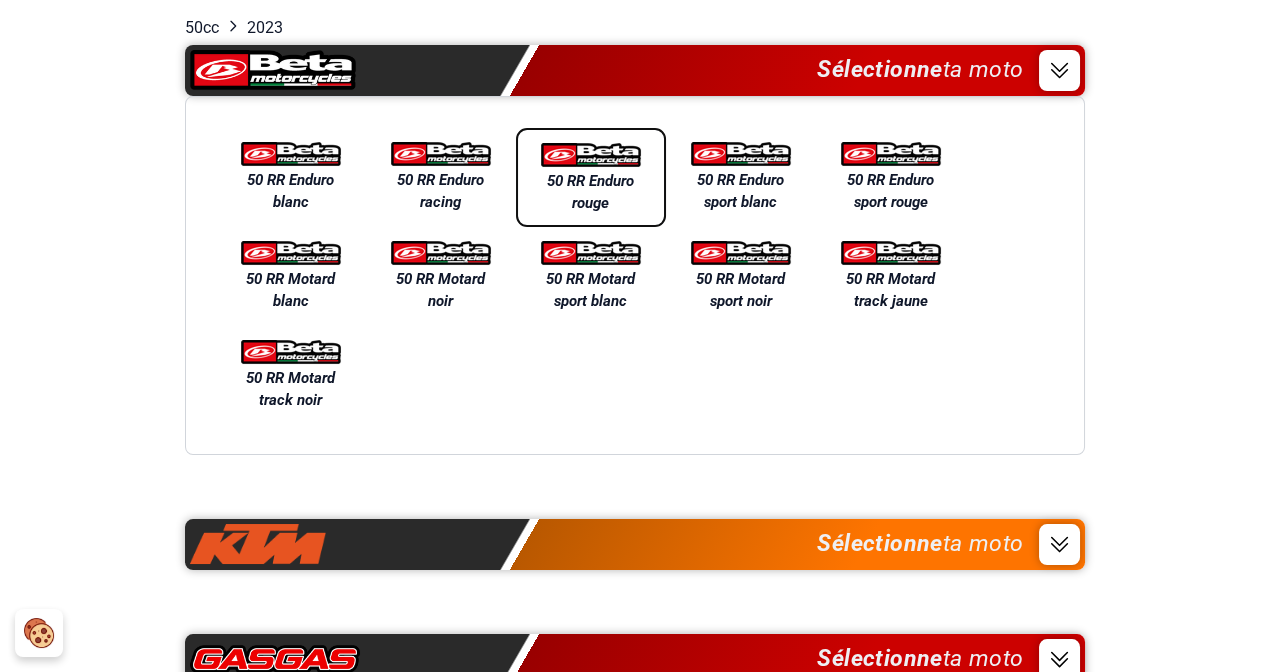 click on "50 RR Enduro rouge" at bounding box center [591, 192] 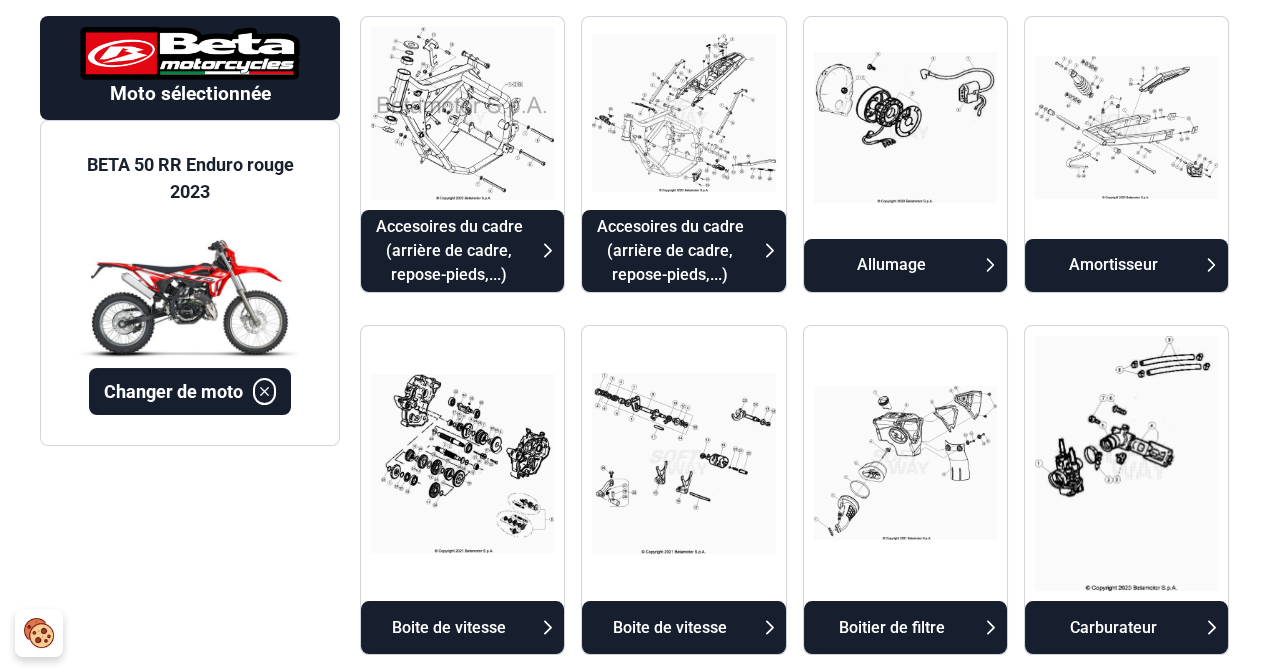scroll, scrollTop: 0, scrollLeft: 0, axis: both 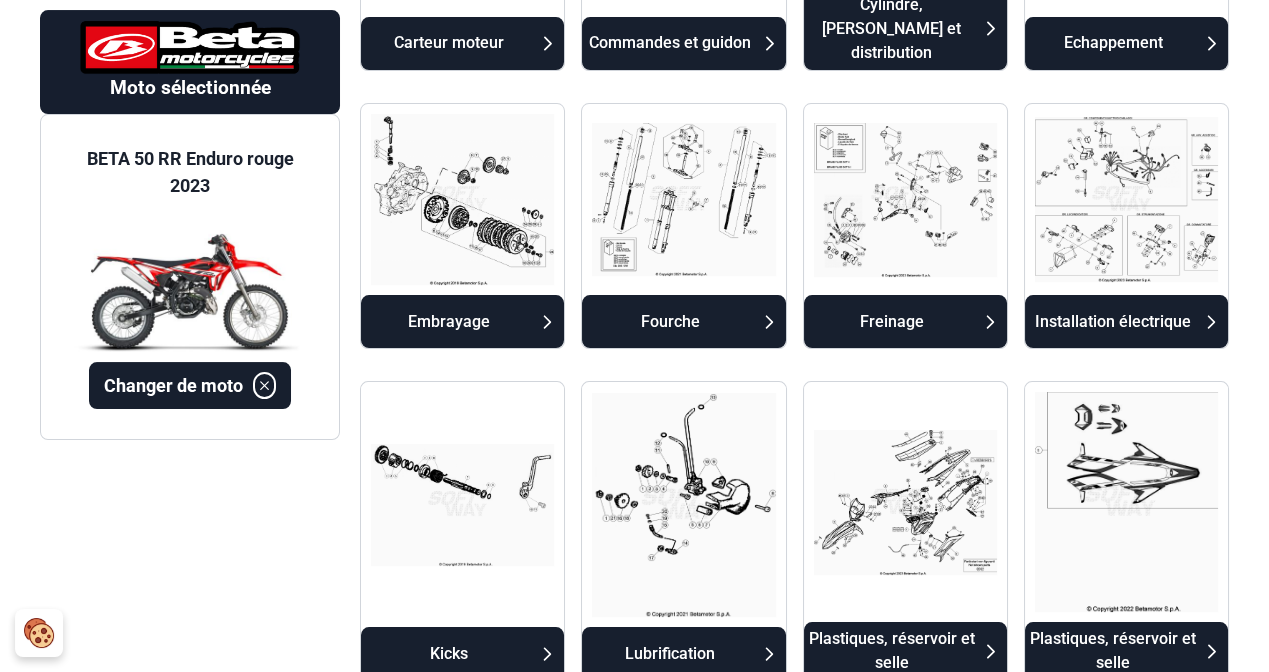 click on "Freinage" at bounding box center (892, 322) 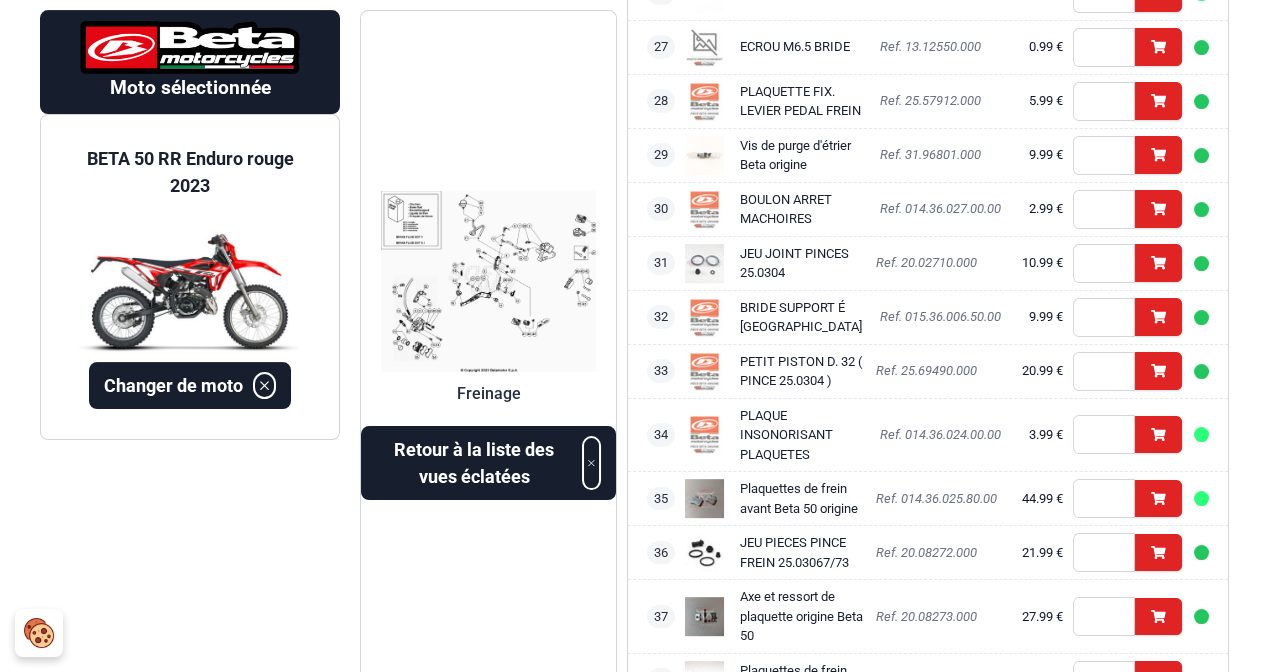scroll, scrollTop: 1995, scrollLeft: 0, axis: vertical 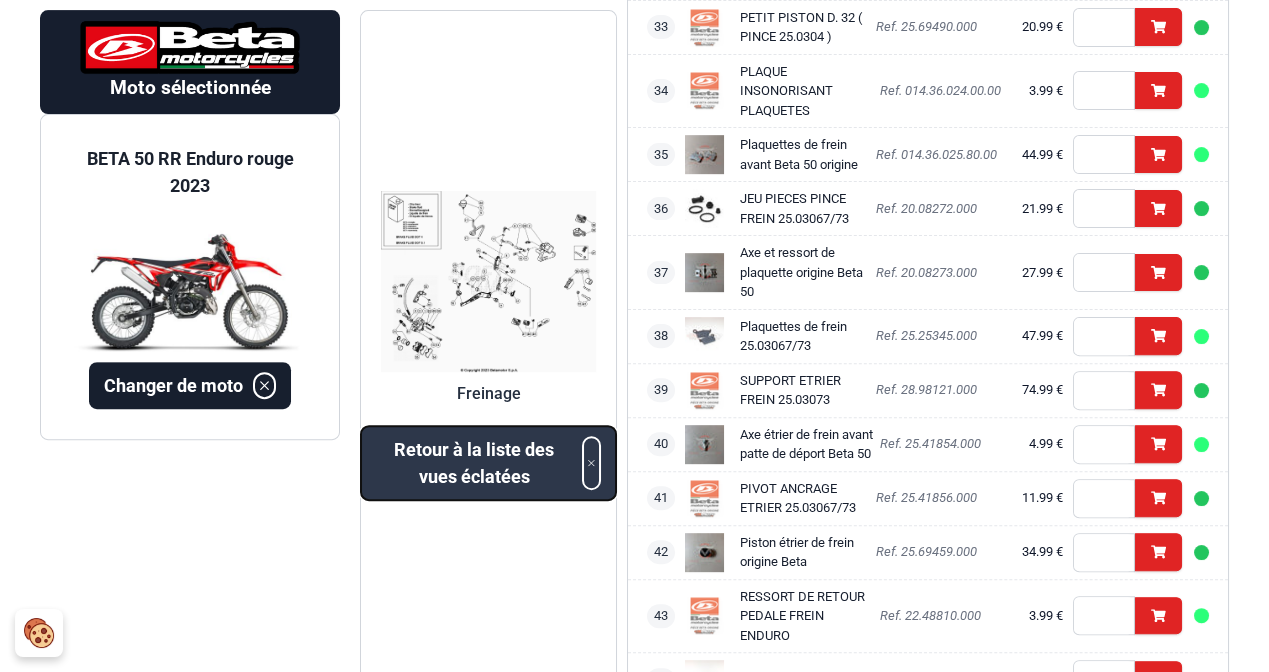 click on "Retour à la liste des vues éclatées" at bounding box center [474, 463] 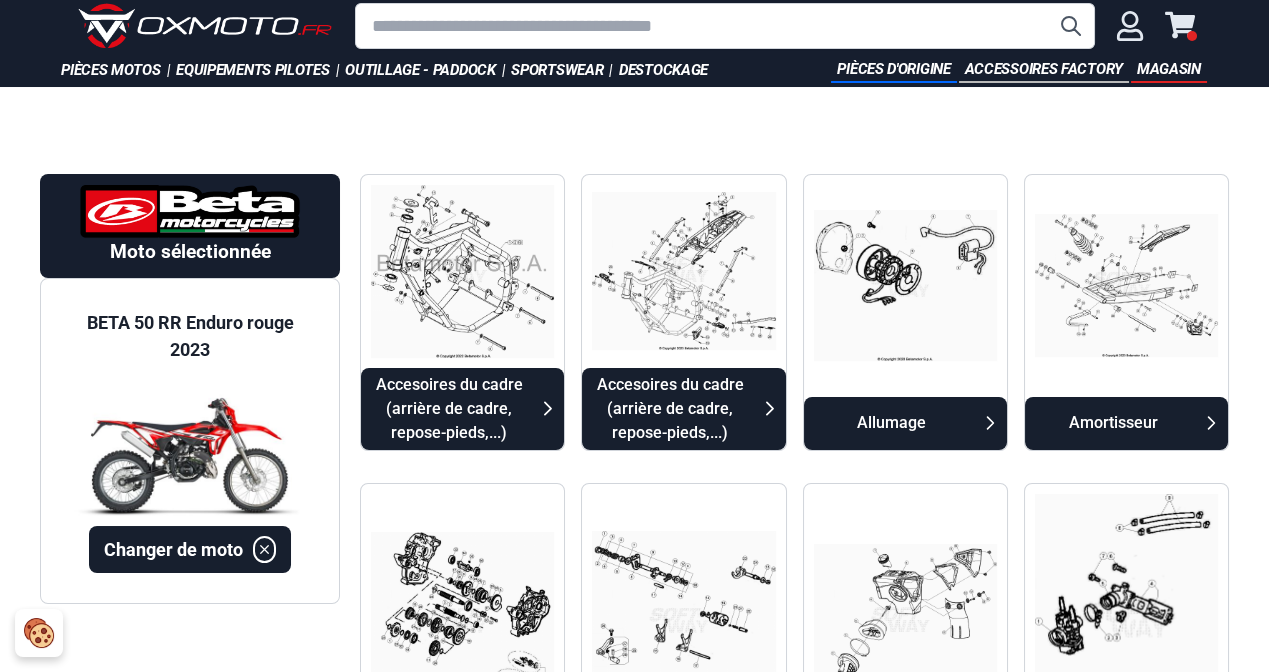 scroll, scrollTop: 0, scrollLeft: 0, axis: both 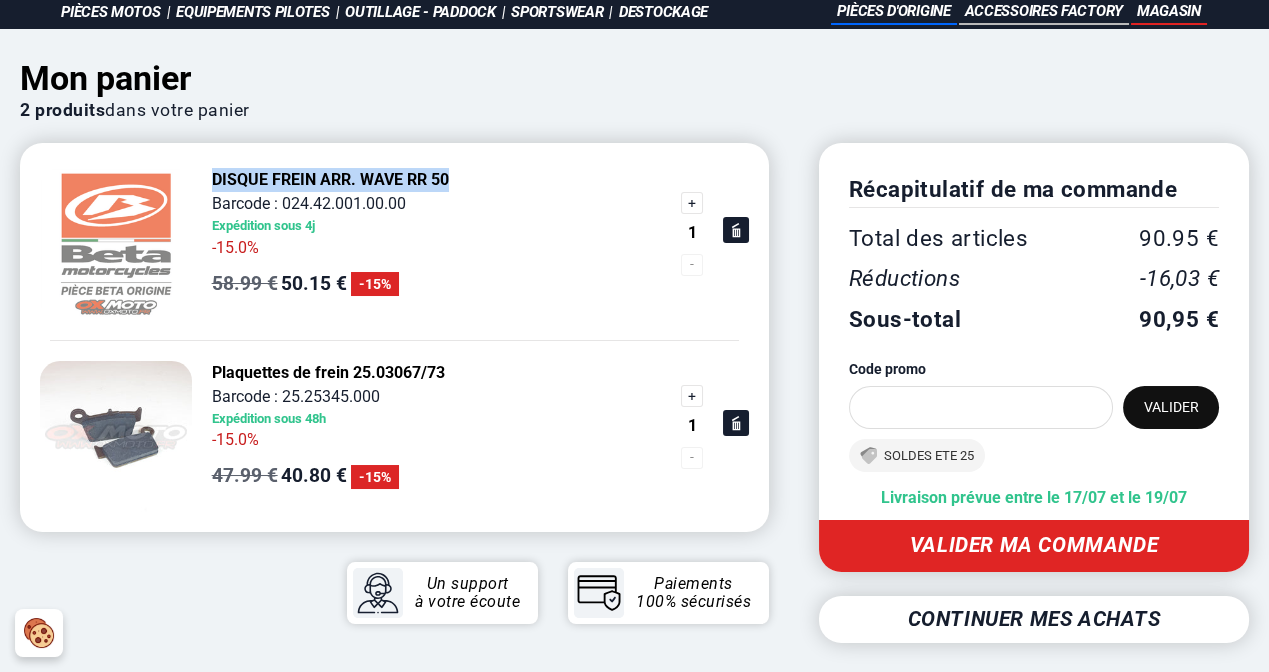 drag, startPoint x: 208, startPoint y: 181, endPoint x: 429, endPoint y: 182, distance: 221.00226 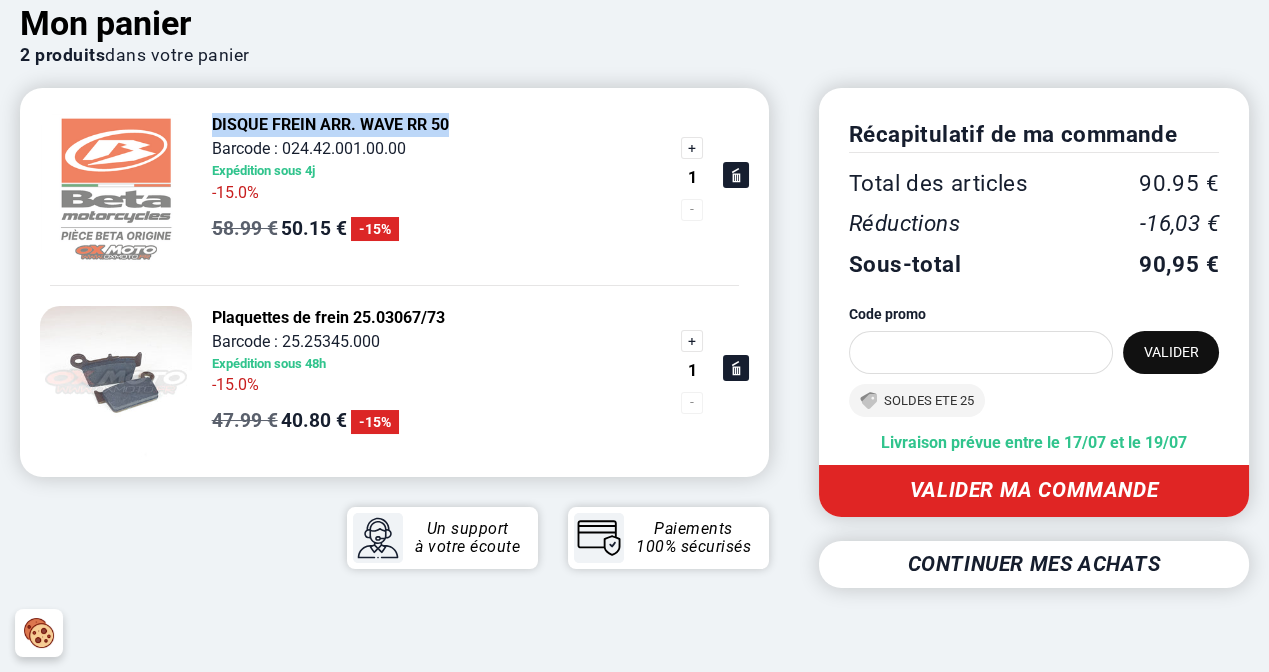 scroll, scrollTop: 200, scrollLeft: 0, axis: vertical 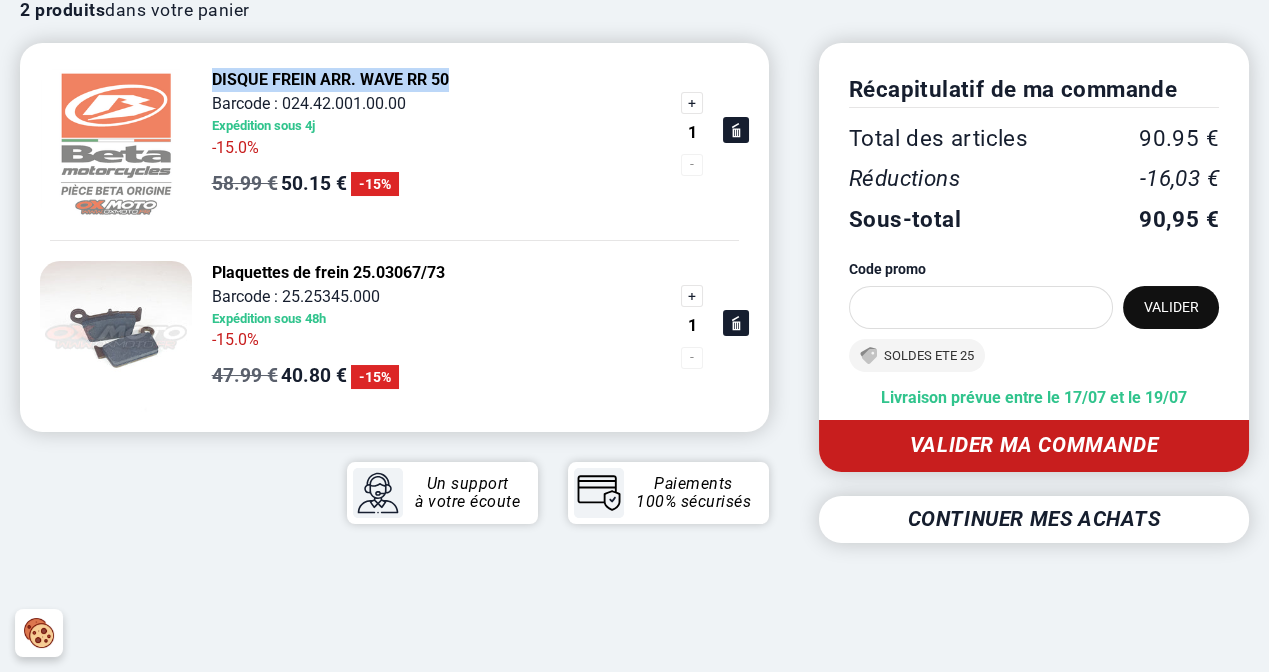 click on "Valider ma commande" at bounding box center [1034, 445] 